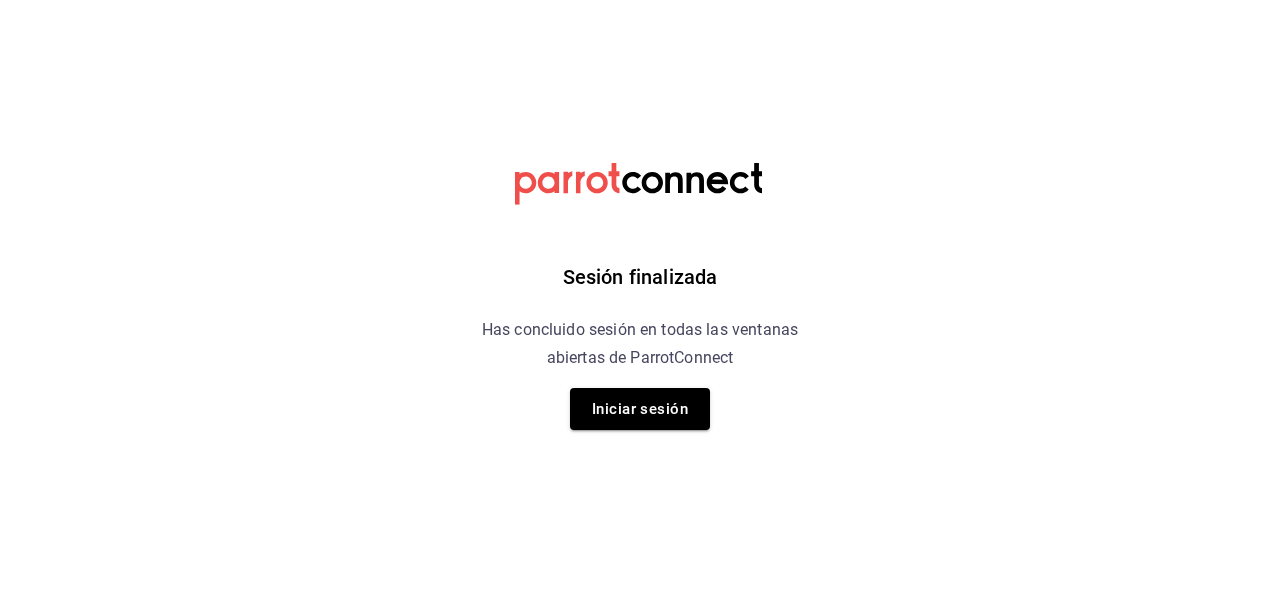 scroll, scrollTop: 0, scrollLeft: 0, axis: both 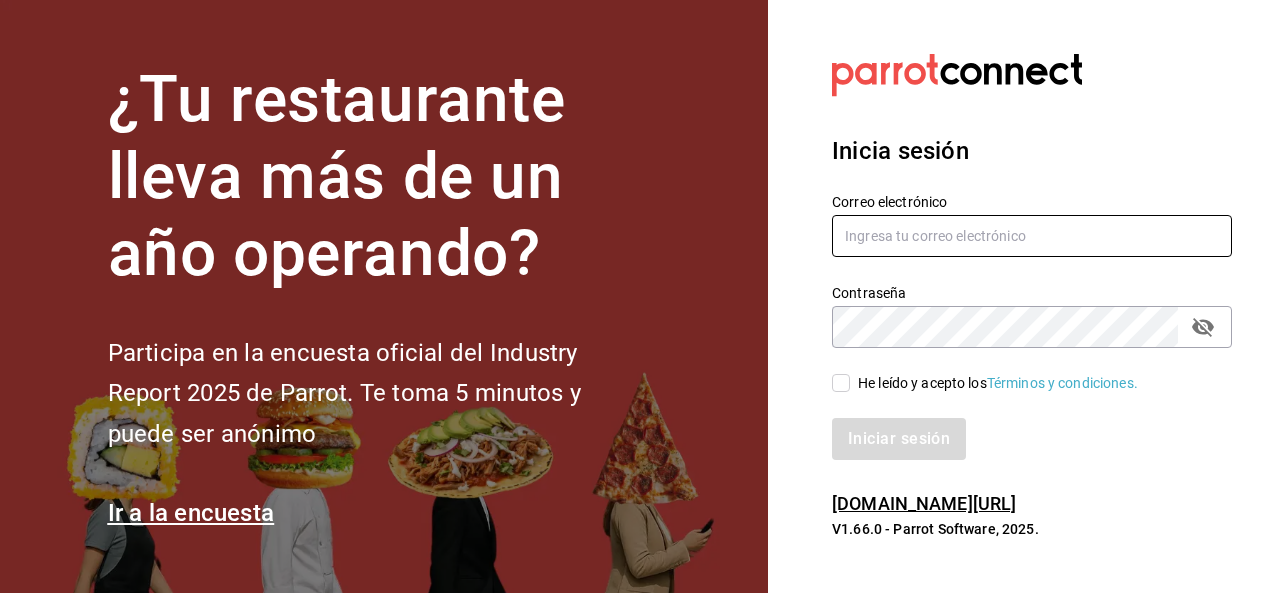 type on "[EMAIL_ADDRESS][DOMAIN_NAME]" 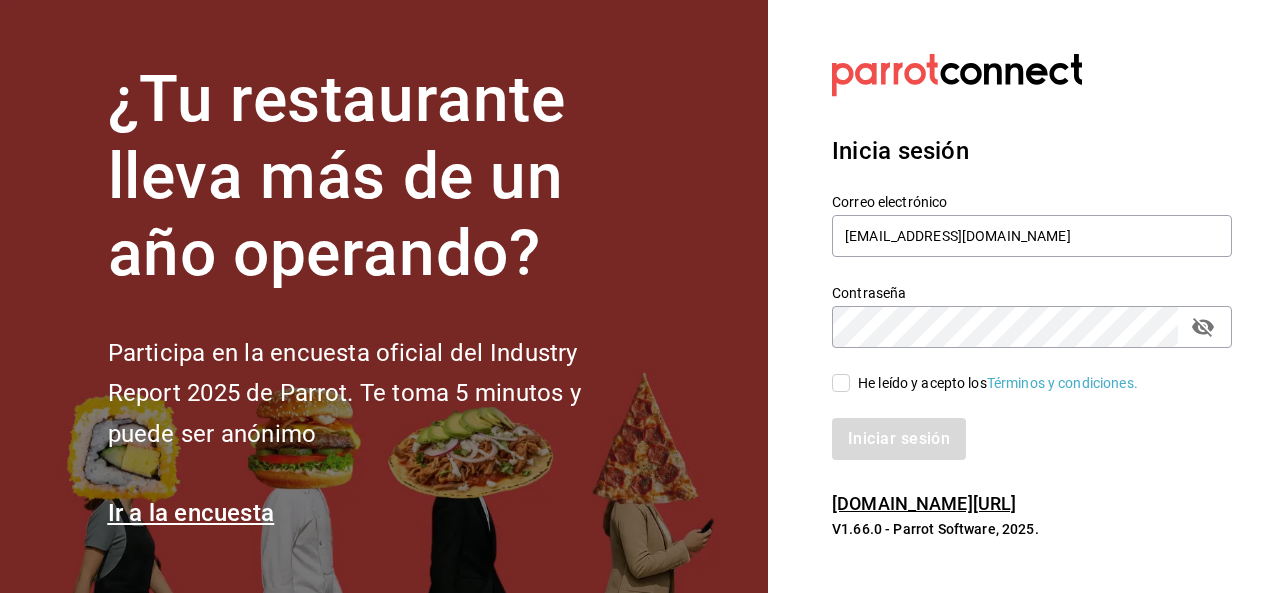 click on "He leído y acepto los  Términos y condiciones." at bounding box center [998, 383] 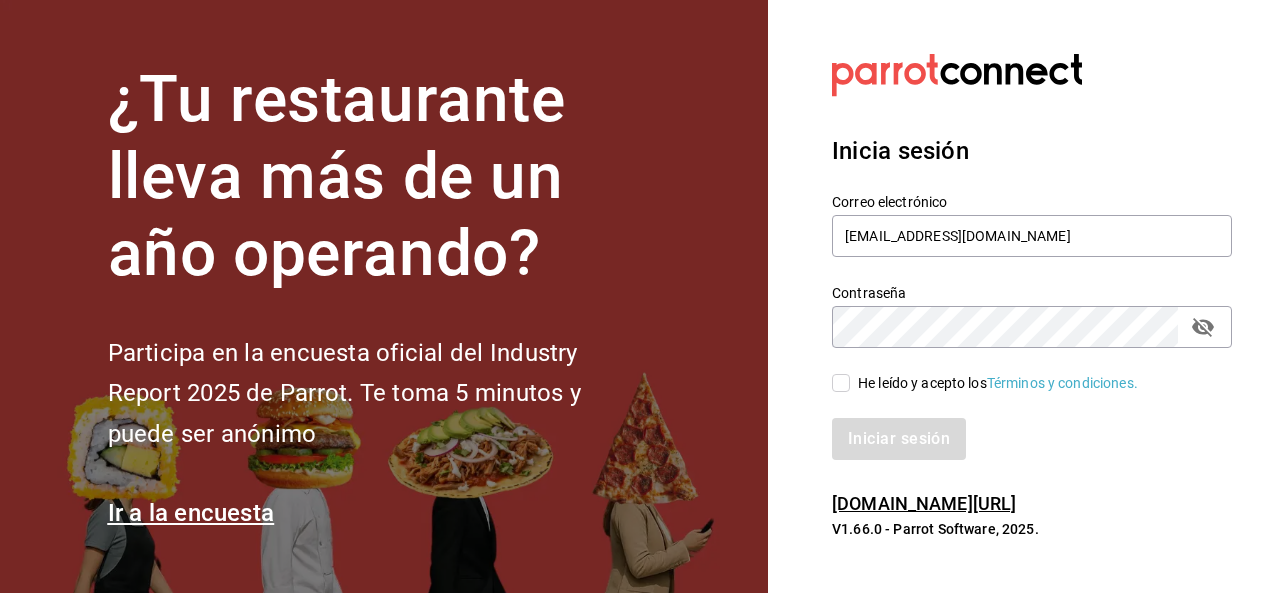 checkbox on "true" 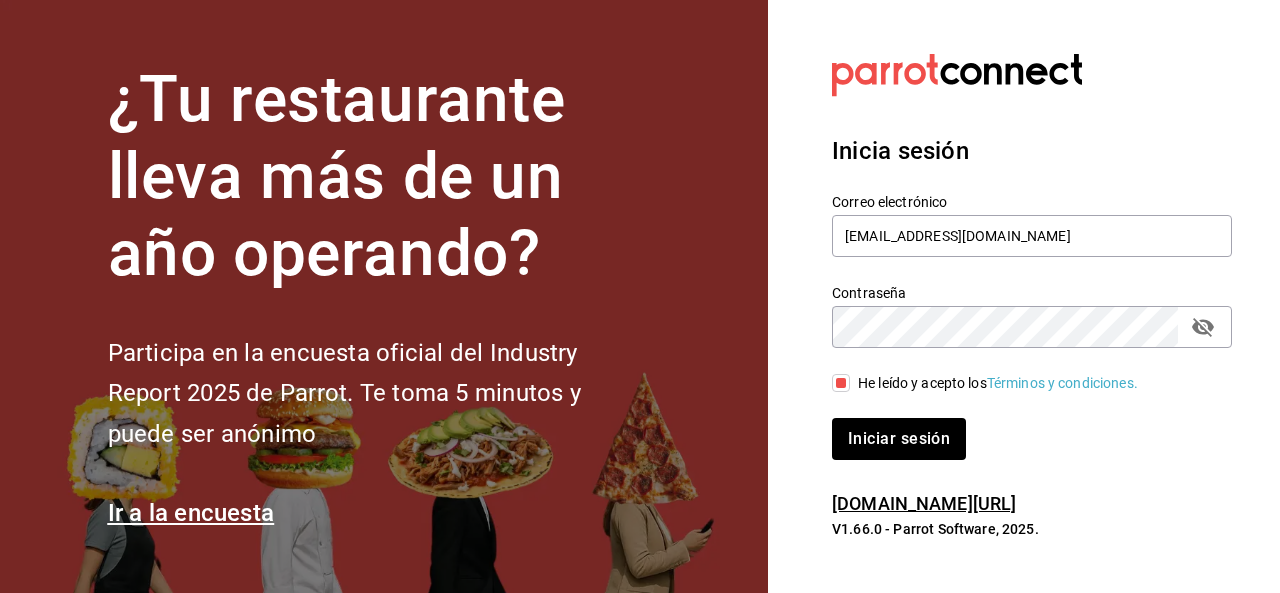 click on "Iniciar sesión" at bounding box center (899, 439) 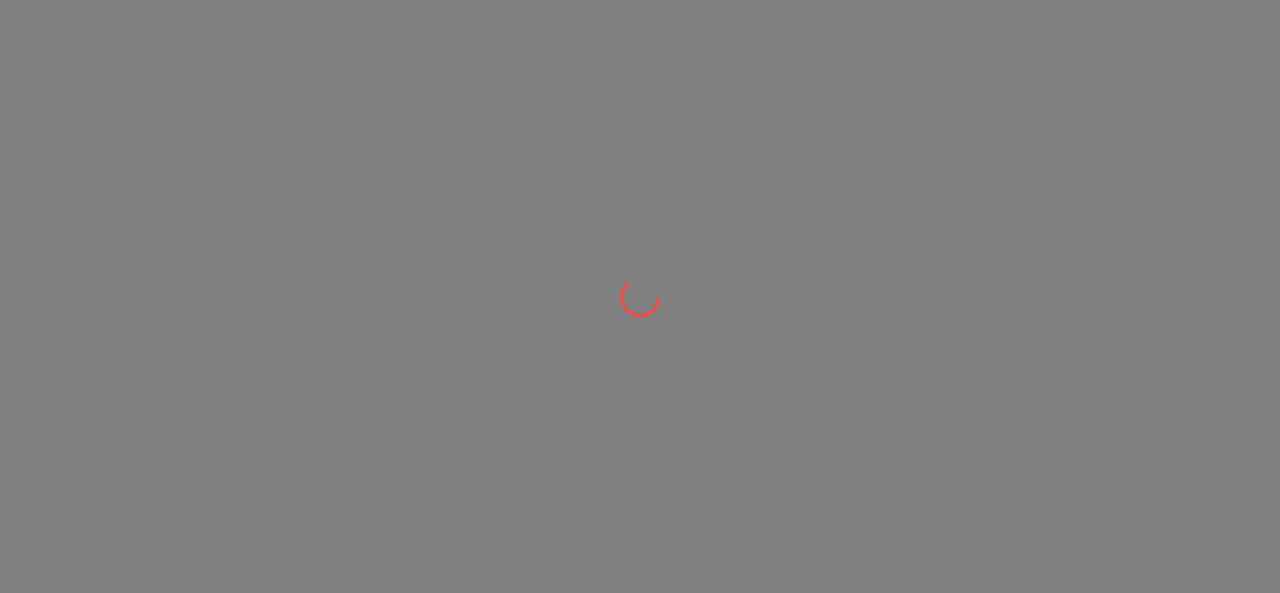 scroll, scrollTop: 0, scrollLeft: 0, axis: both 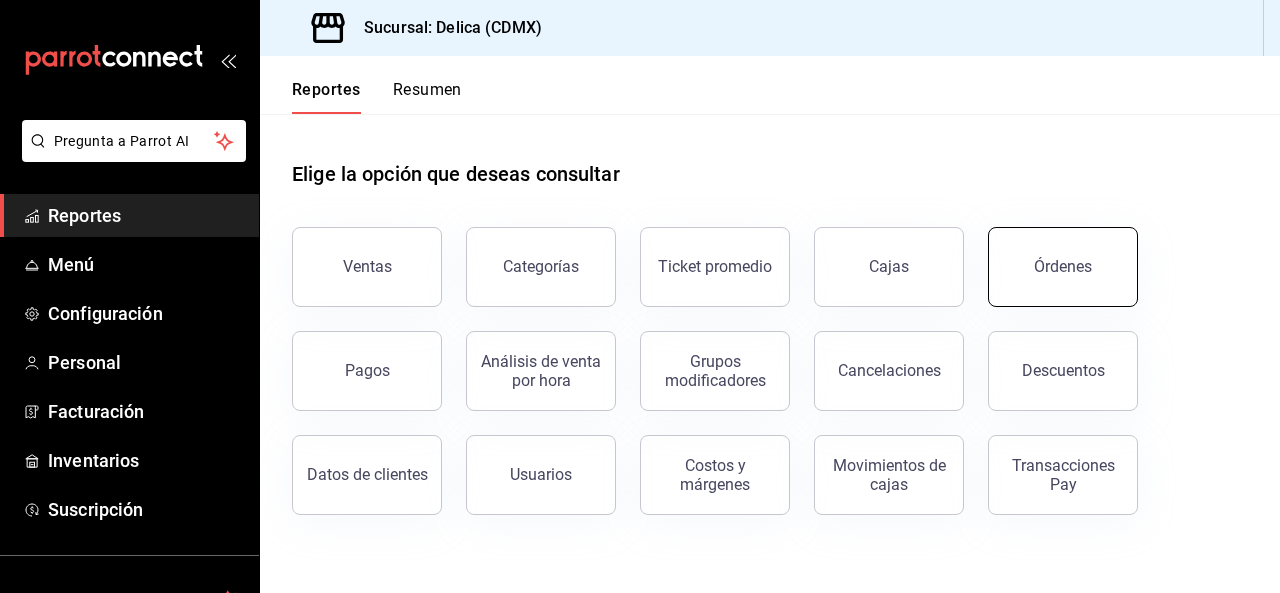 click on "Órdenes" at bounding box center [1063, 267] 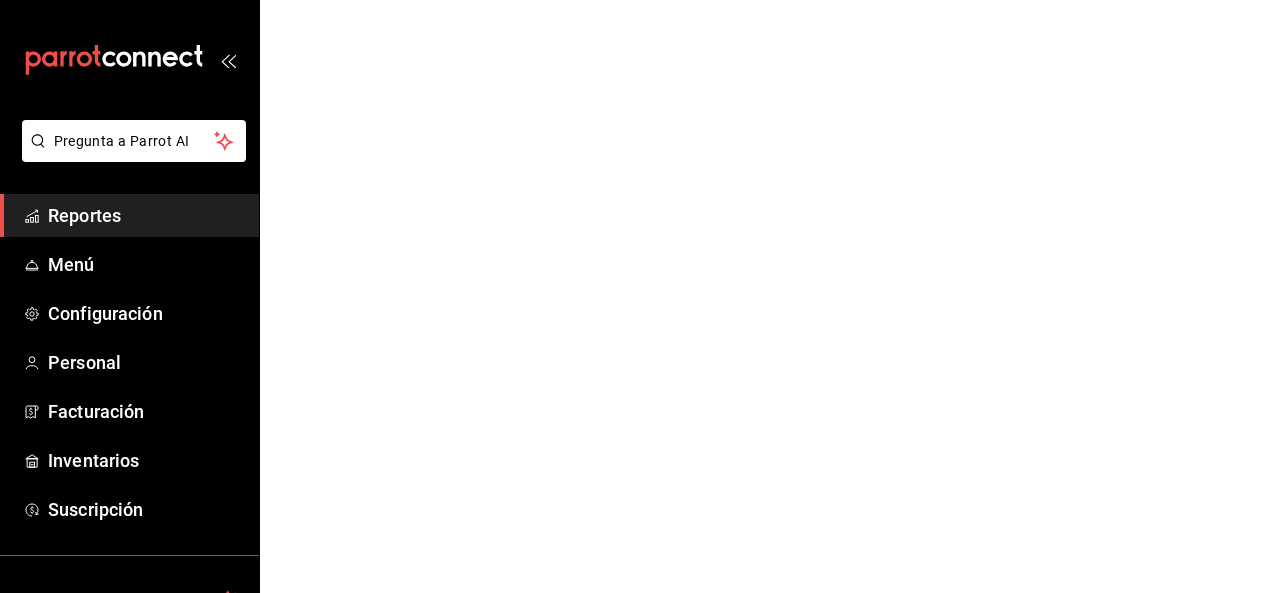 click on "Pregunta a Parrot AI Reportes   Menú   Configuración   Personal   Facturación   Inventarios   Suscripción   Ayuda Recomienda Parrot   Adriana A   Sugerir nueva función   Pregunta a Parrot AI Reportes   Menú   Configuración   Personal   Facturación   Inventarios   Suscripción   Ayuda Recomienda Parrot   Adriana A   Sugerir nueva función   GANA 1 MES GRATIS EN TU SUSCRIPCIÓN AQUÍ ¿Recuerdas cómo empezó tu restaurante?
Hoy puedes ayudar a un colega a tener el mismo cambio que tú viviste.
Recomienda Parrot directamente desde tu Portal Administrador.
Es fácil y rápido.
🎁 Por cada restaurante que se una, ganas 1 mes gratis. Ver video tutorial Ir a video Visitar centro de ayuda (81) 2046 6363 soporte@parrotsoftware.io Visitar centro de ayuda (81) 2046 6363 soporte@parrotsoftware.io" at bounding box center [640, 0] 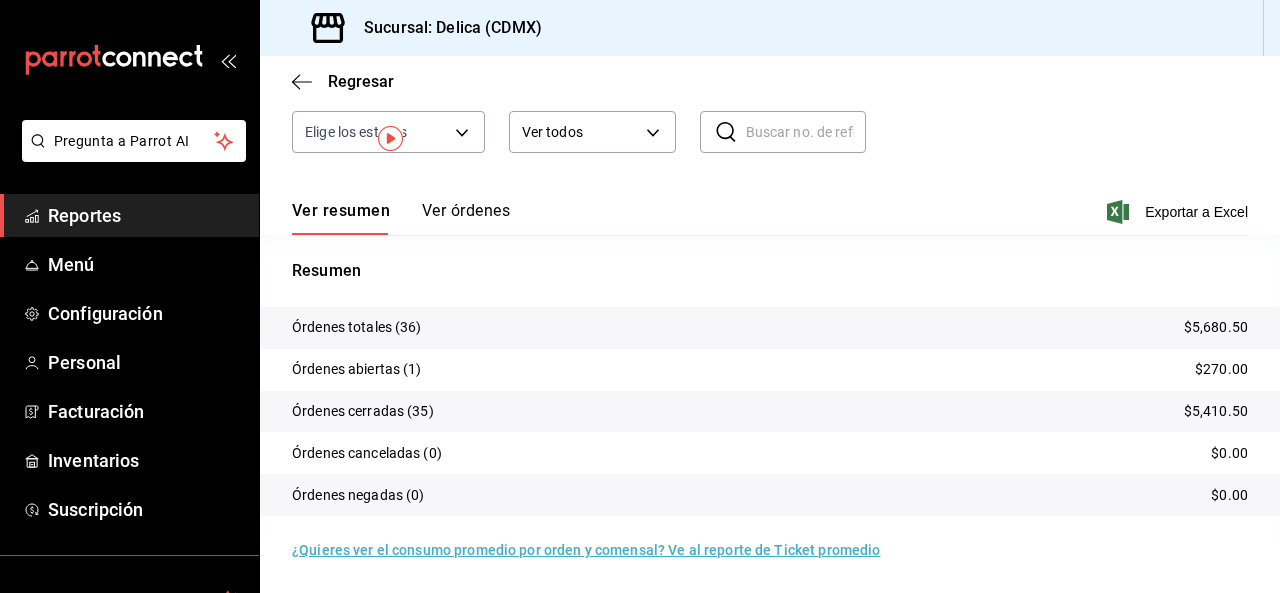 scroll, scrollTop: 0, scrollLeft: 0, axis: both 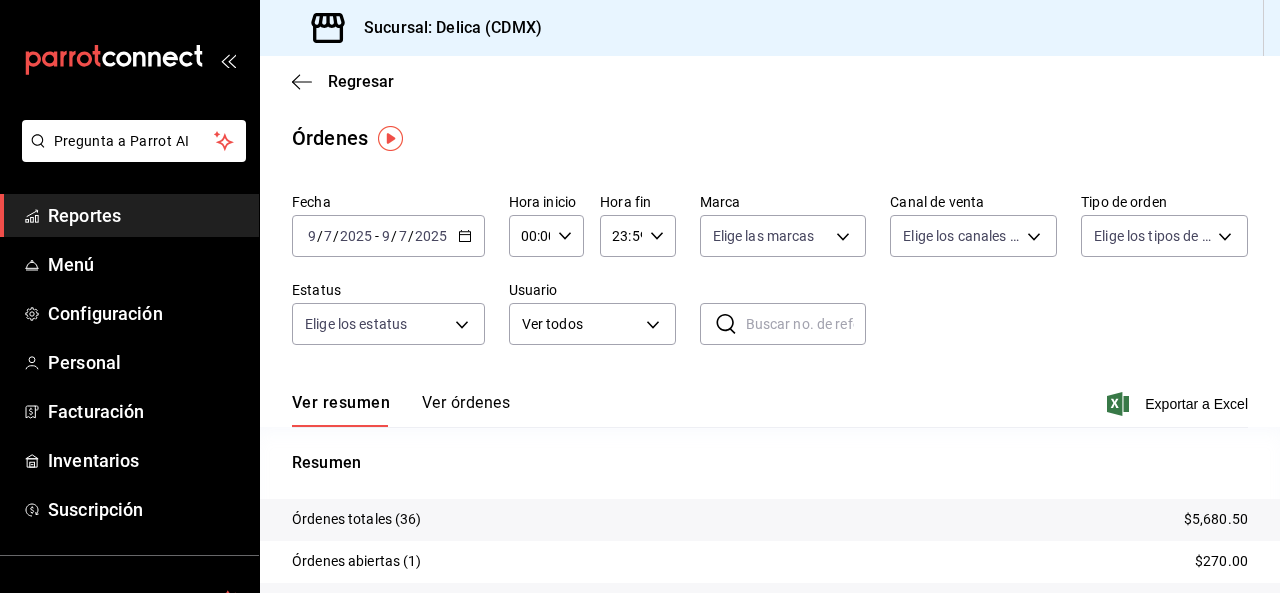 click on "2025-07-09 9 / 7 / 2025 - 2025-07-09 9 / 7 / 2025" at bounding box center (388, 236) 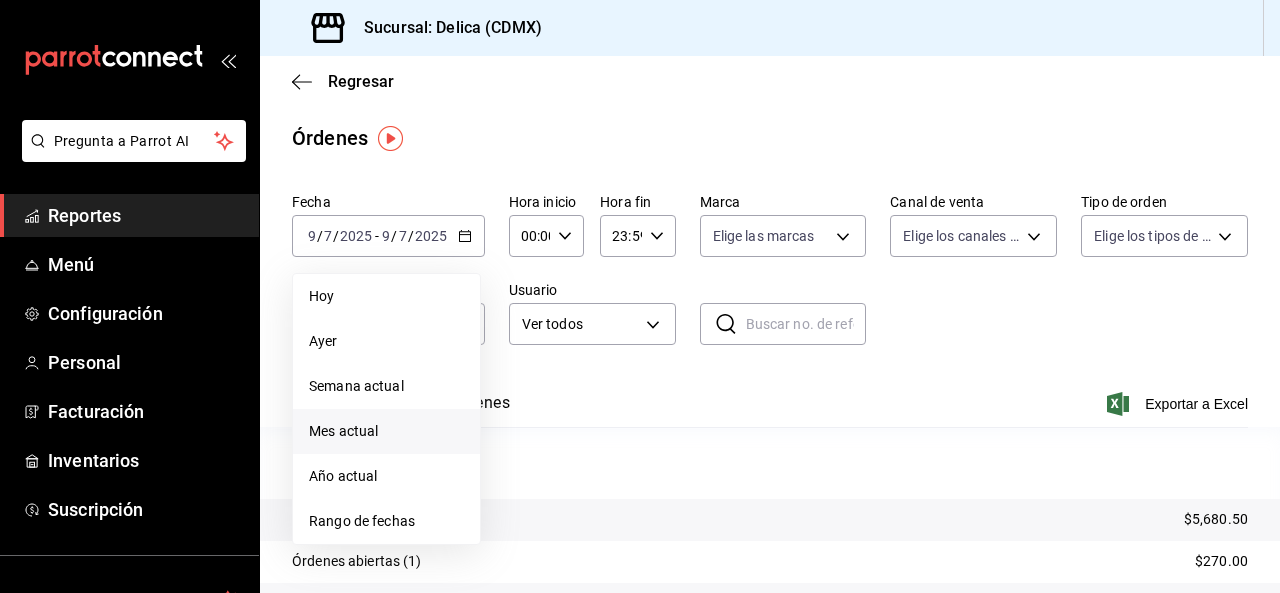 click on "Mes actual" at bounding box center [386, 431] 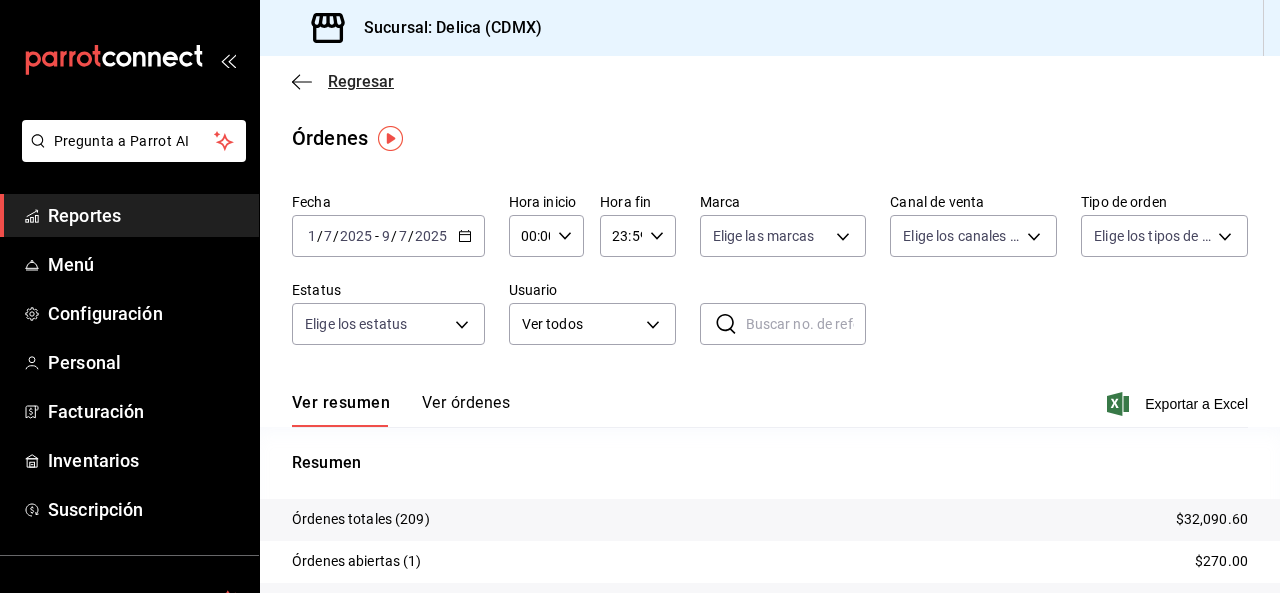 click on "Regresar" at bounding box center (361, 81) 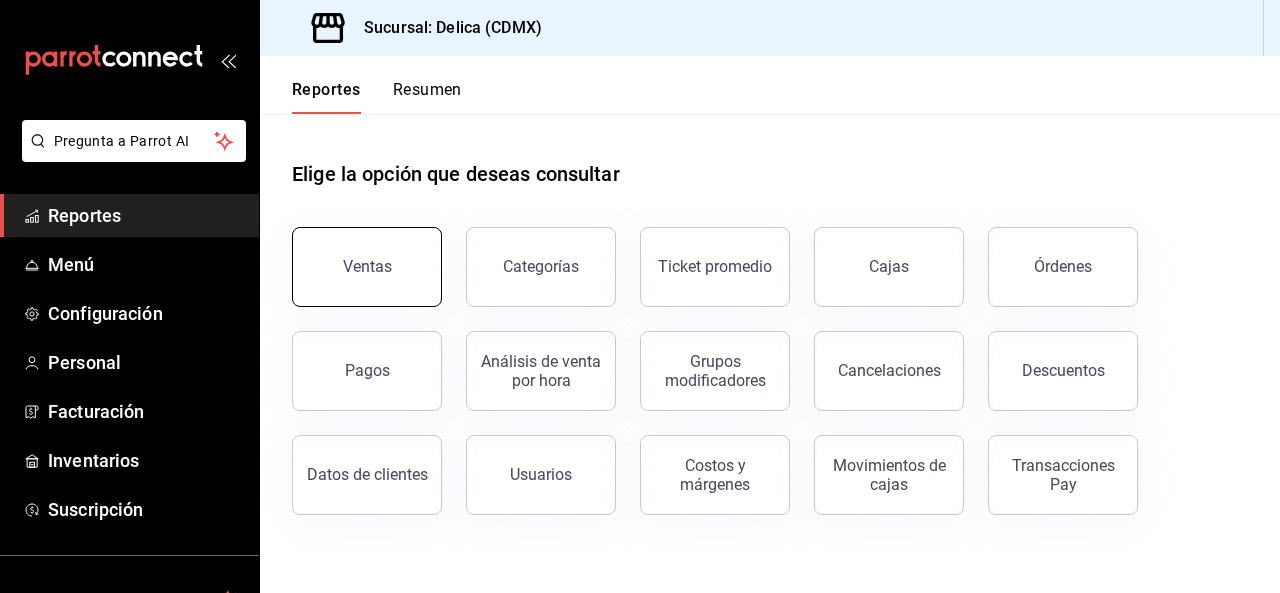 click on "Ventas" at bounding box center (367, 267) 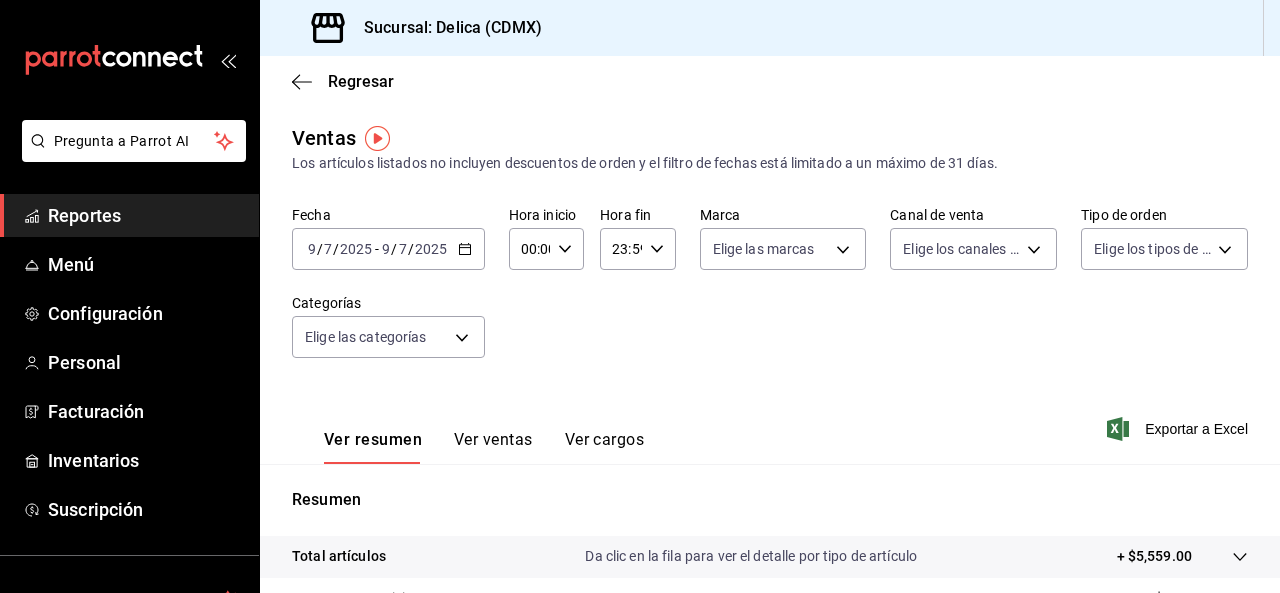 click 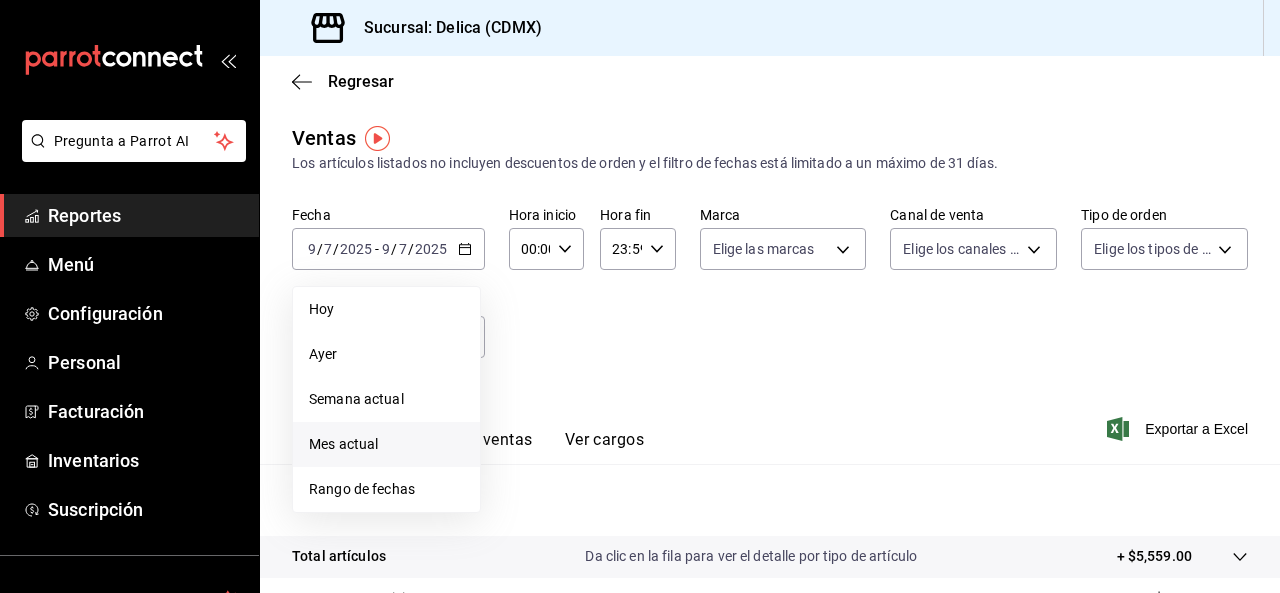 click on "Mes actual" at bounding box center [386, 444] 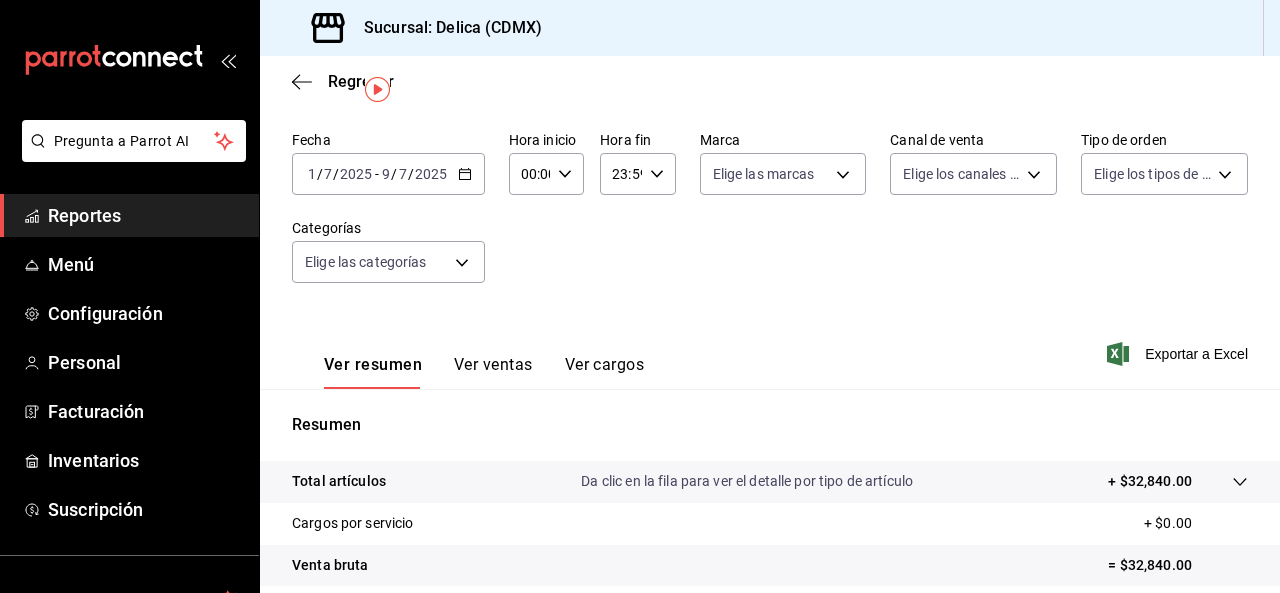 scroll, scrollTop: 125, scrollLeft: 0, axis: vertical 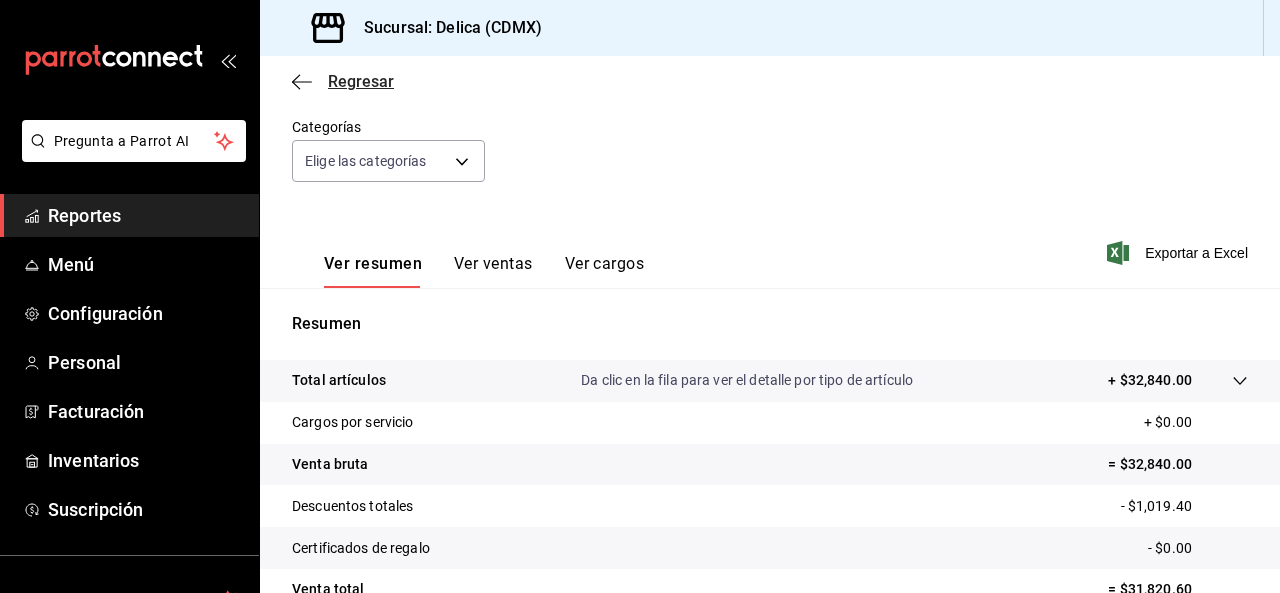 click on "Regresar" at bounding box center [361, 81] 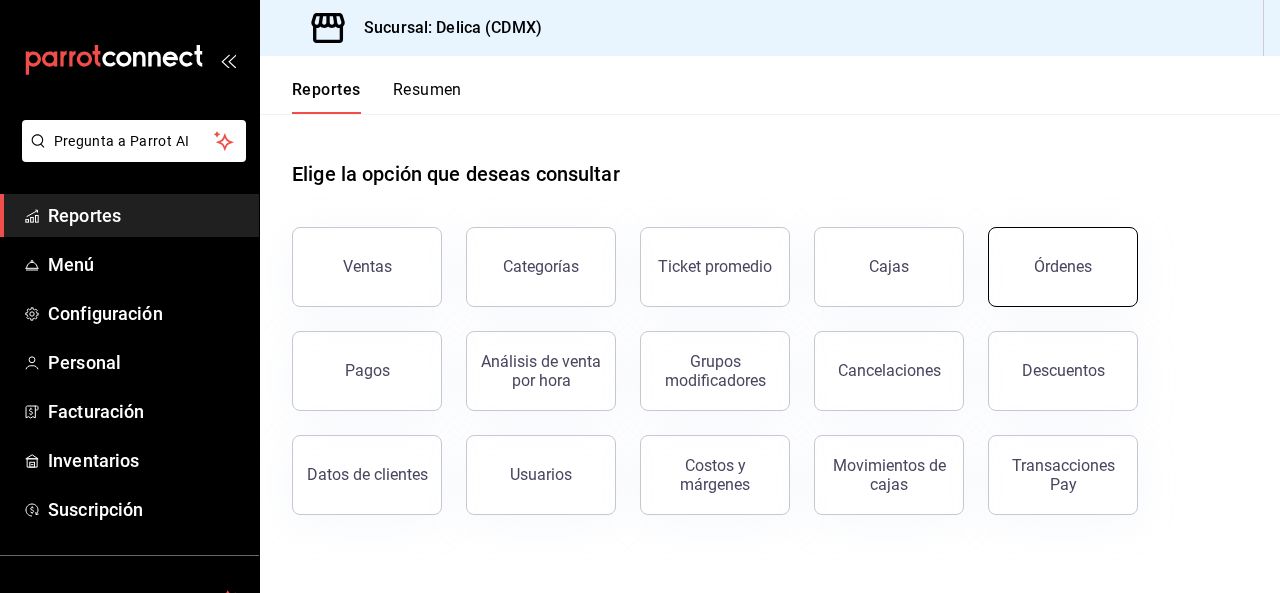 click on "Órdenes" at bounding box center [1063, 267] 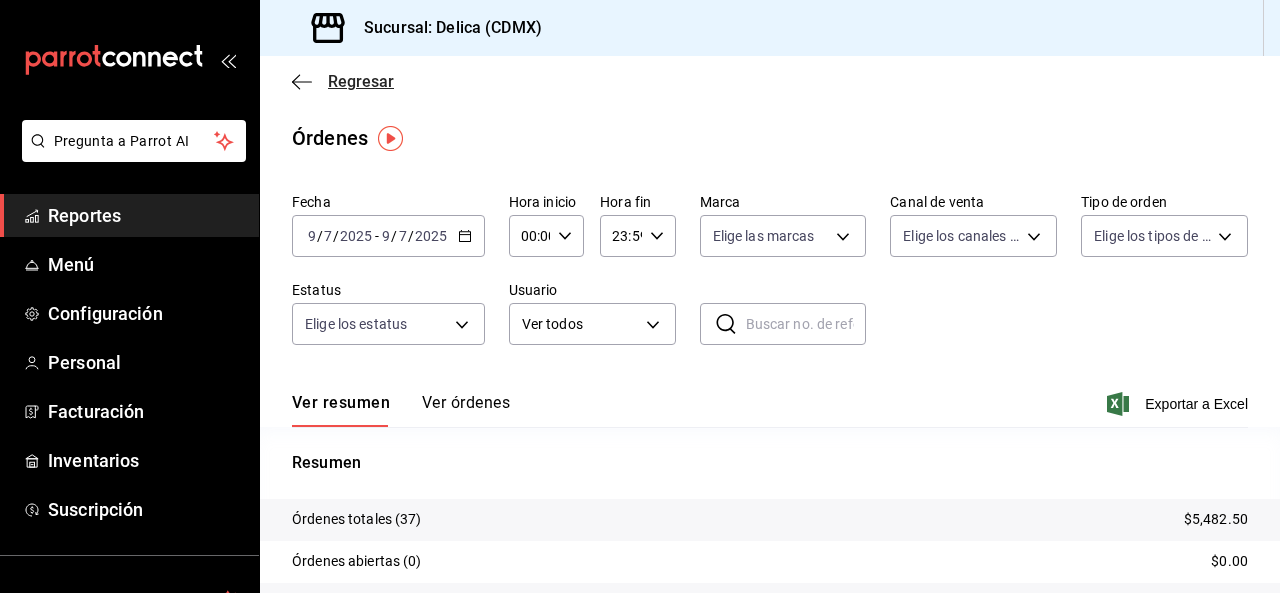 click on "Regresar" at bounding box center [361, 81] 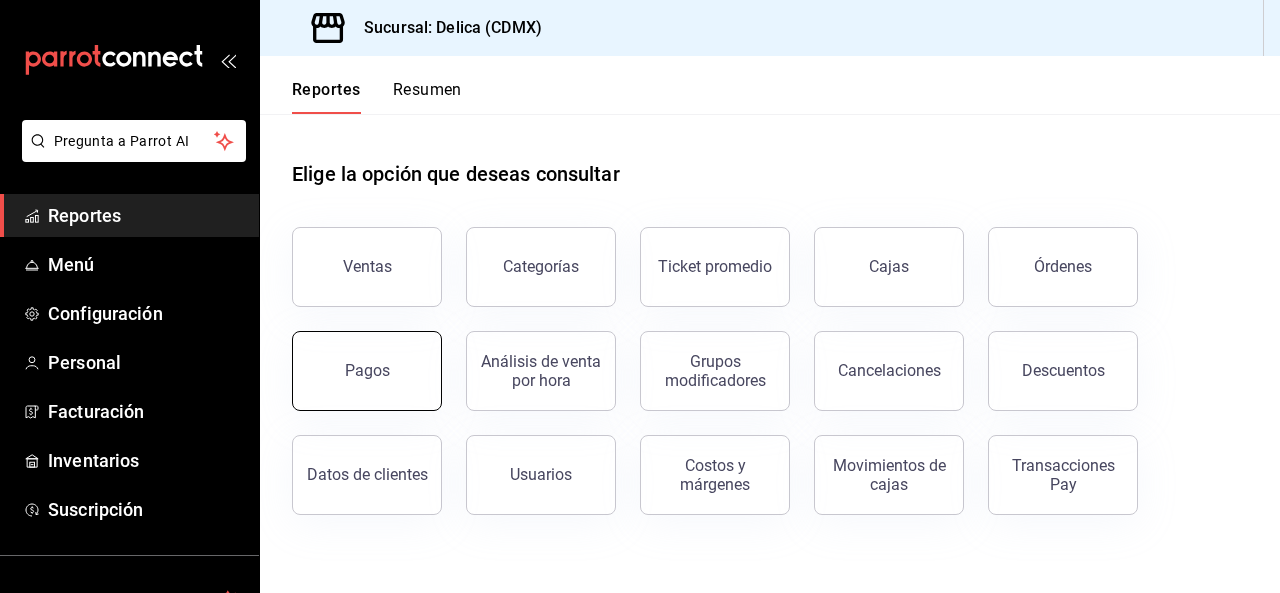 click on "Pagos" at bounding box center (367, 371) 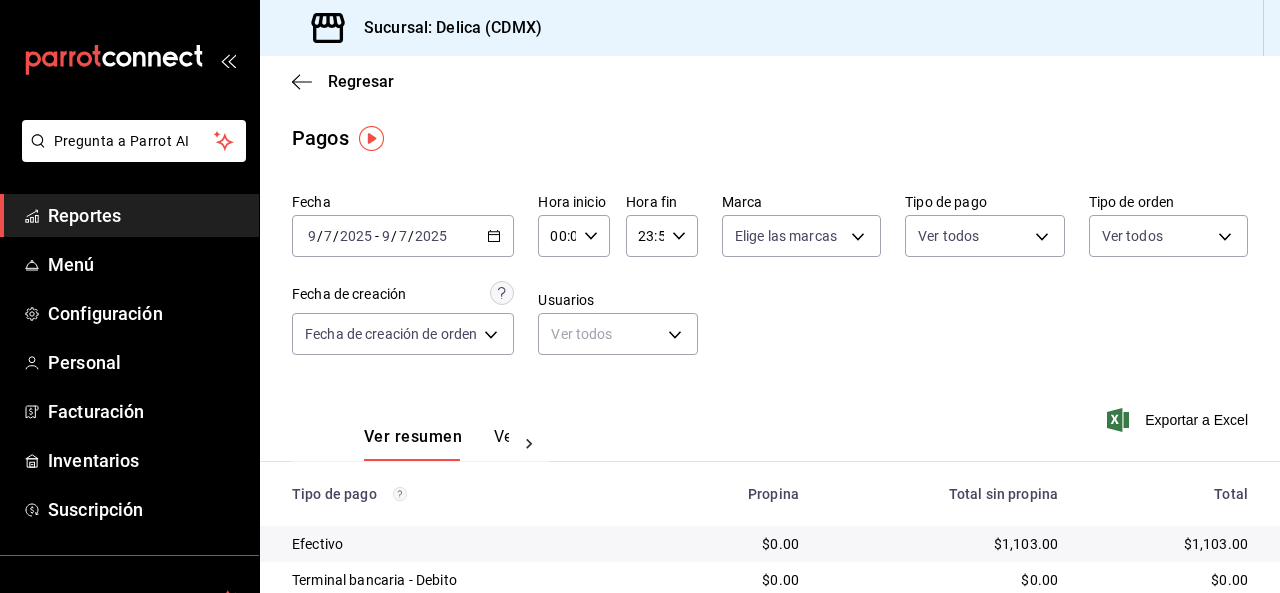 click on "Fecha 2025-07-09 9 / 7 / 2025 - 2025-07-09 9 / 7 / 2025 Hora inicio 00:00 Hora inicio Hora fin 23:59 Hora fin Marca Elige las marcas Tipo de pago Ver todos Tipo de orden Ver todos Fecha de creación   Fecha de creación de orden ORDER Usuarios Ver todos null" at bounding box center (770, 282) 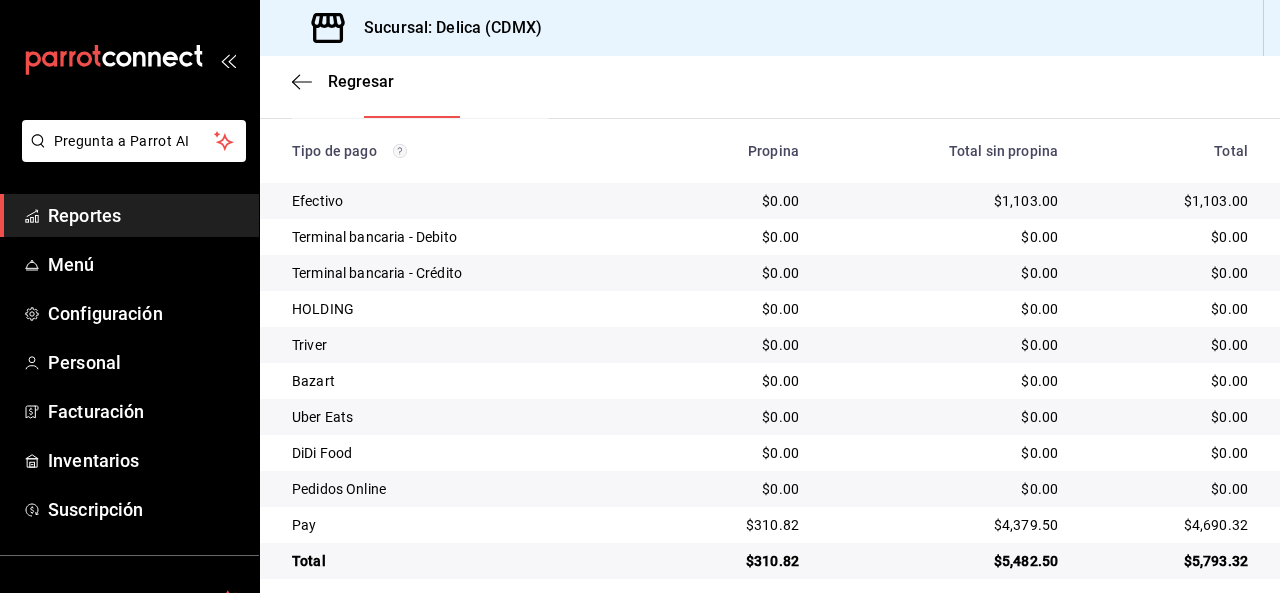 scroll, scrollTop: 361, scrollLeft: 0, axis: vertical 